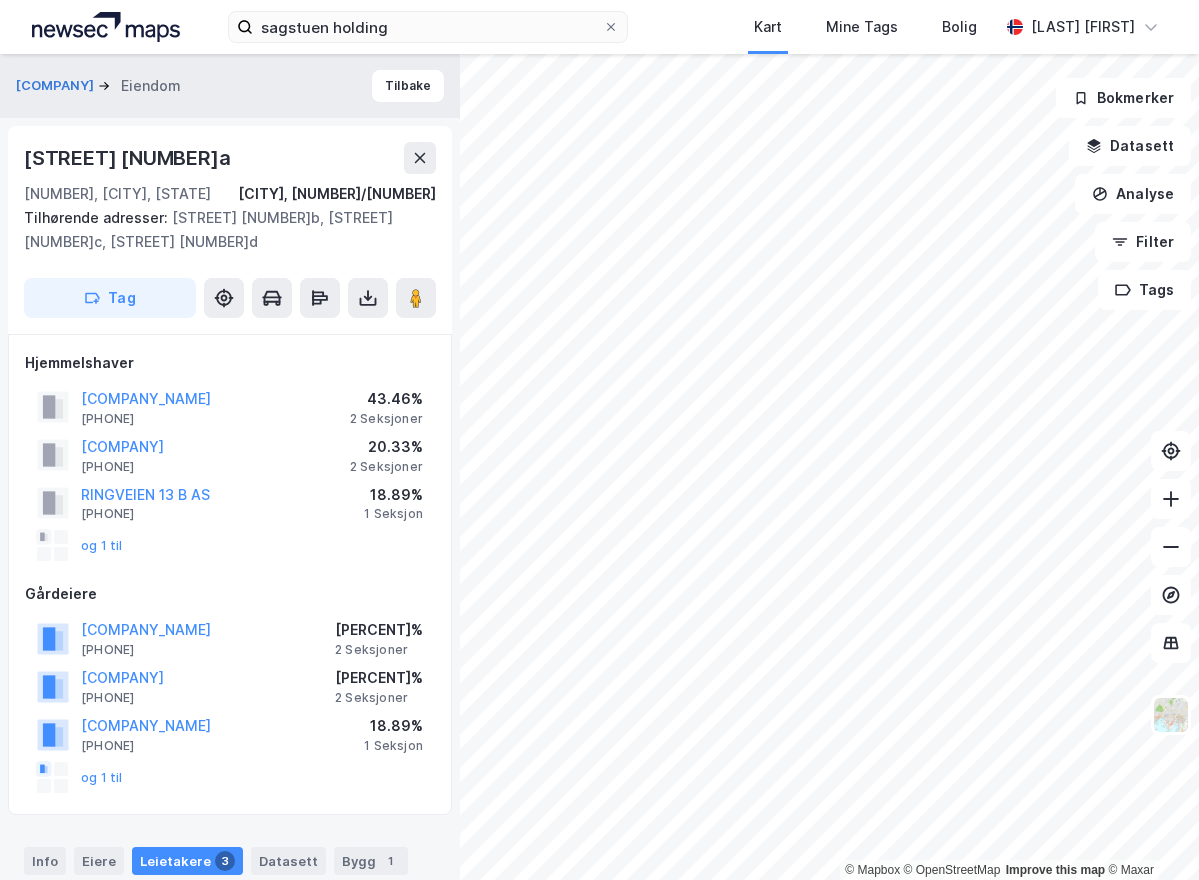 scroll, scrollTop: 0, scrollLeft: 0, axis: both 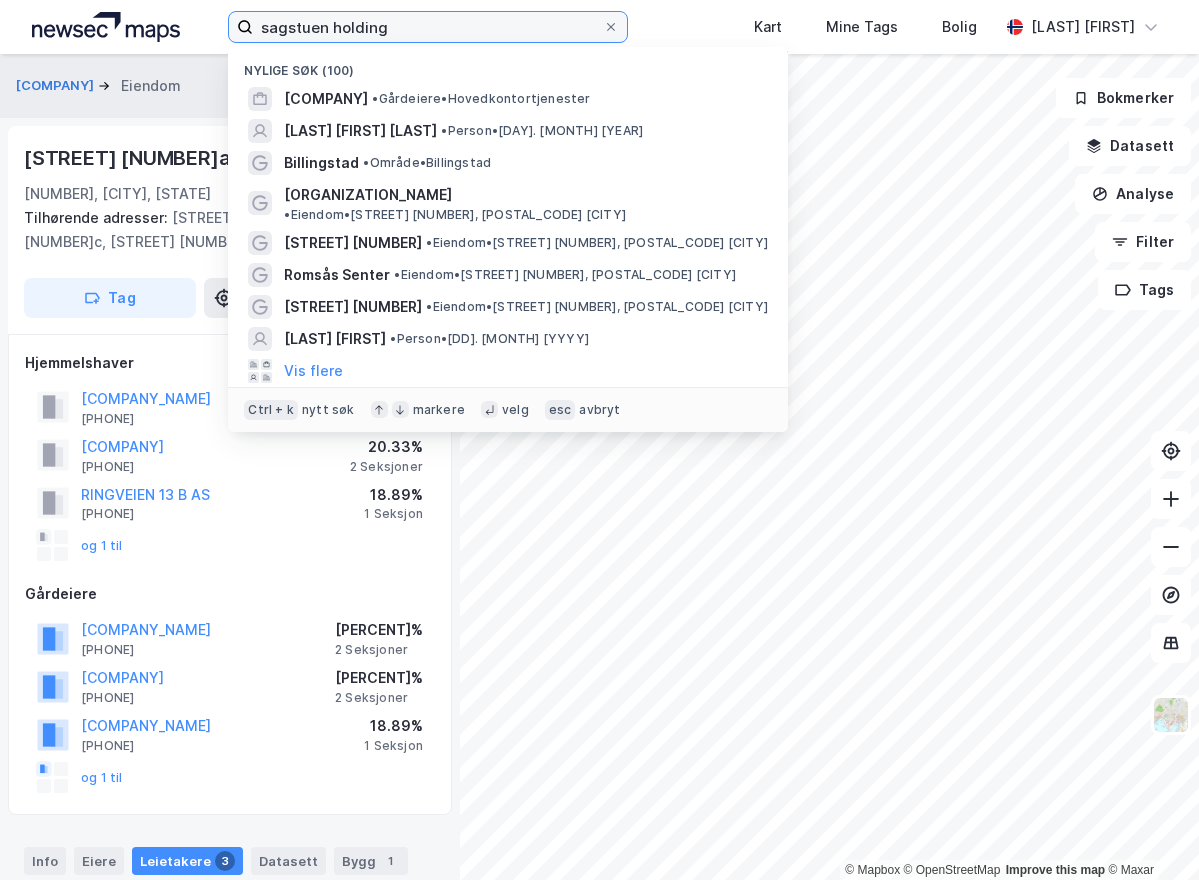 drag, startPoint x: 407, startPoint y: 31, endPoint x: 242, endPoint y: 28, distance: 165.02727 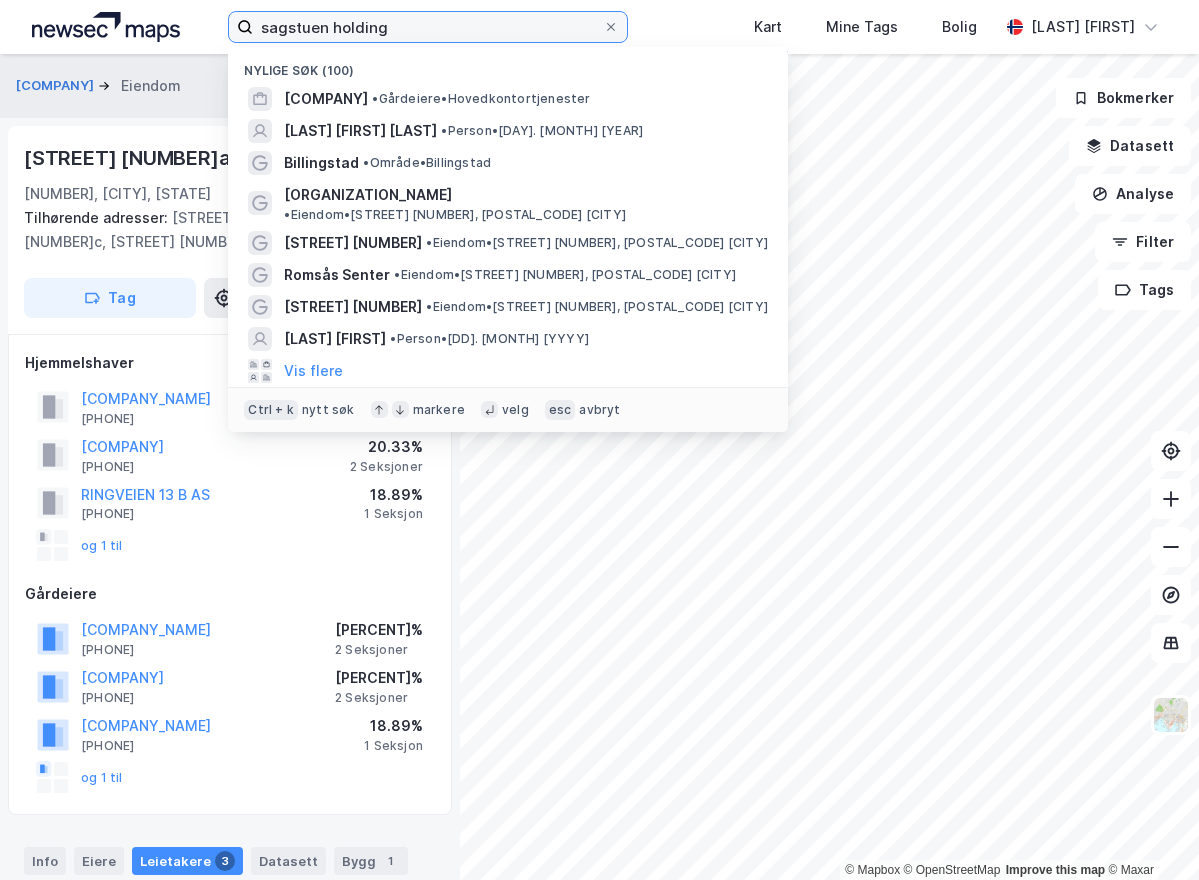 click on "sagstuen holding" at bounding box center (428, 27) 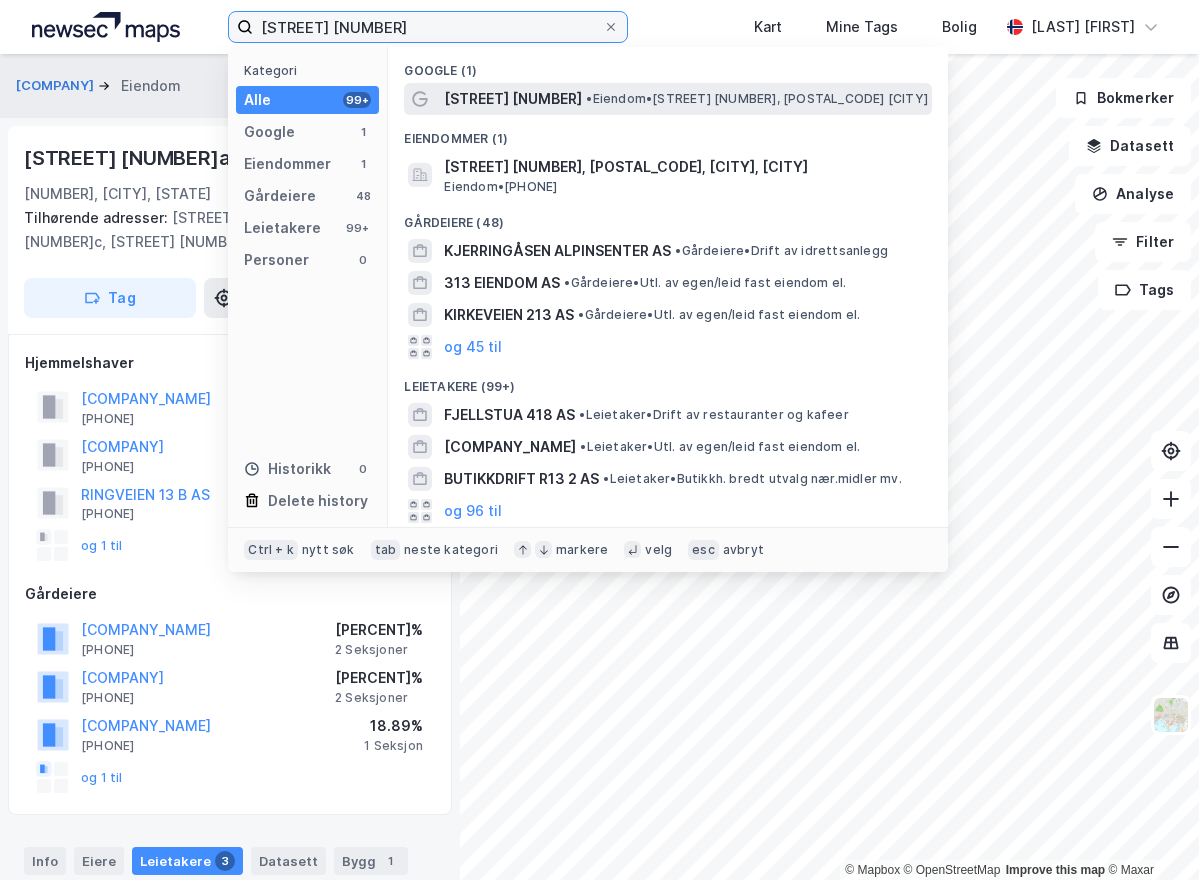 type on "[STREET] [NUMBER]" 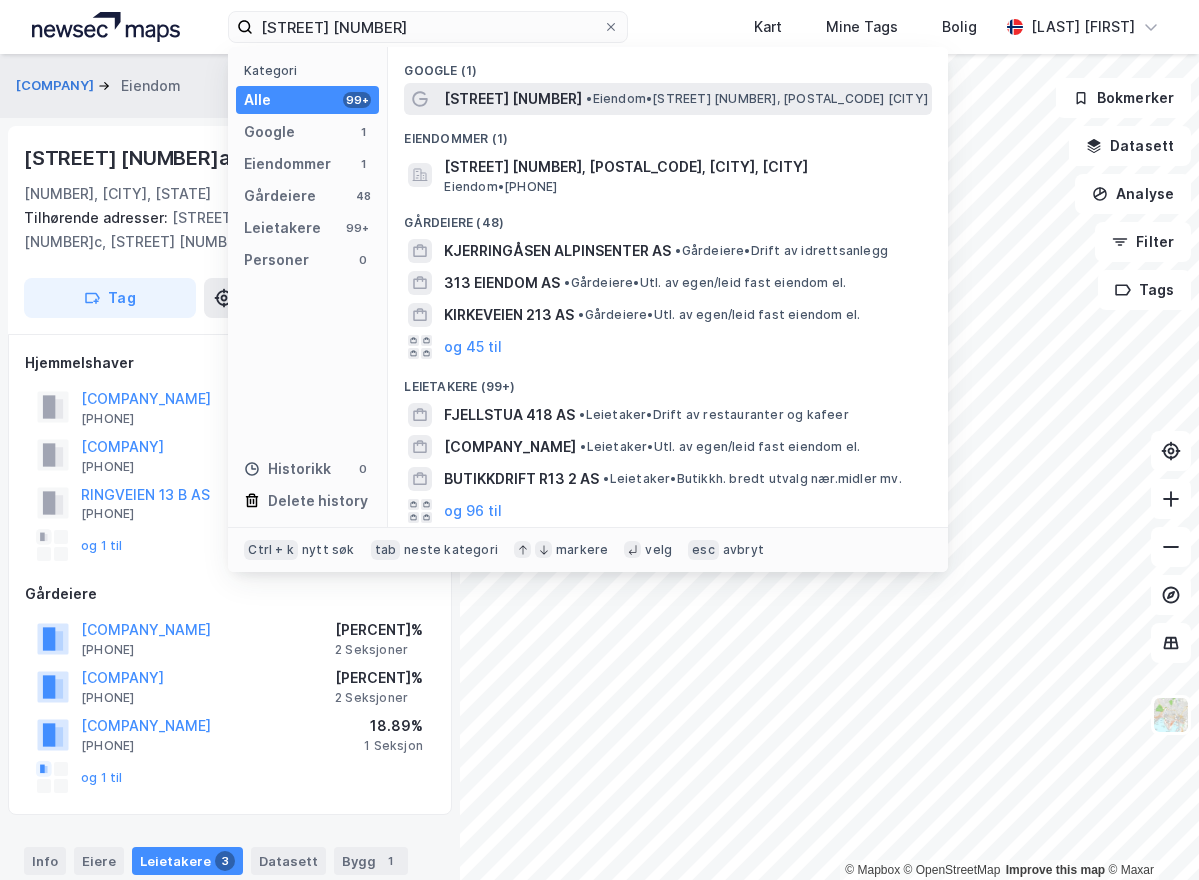 click on "[STREET] [NUMBER]" at bounding box center (513, 99) 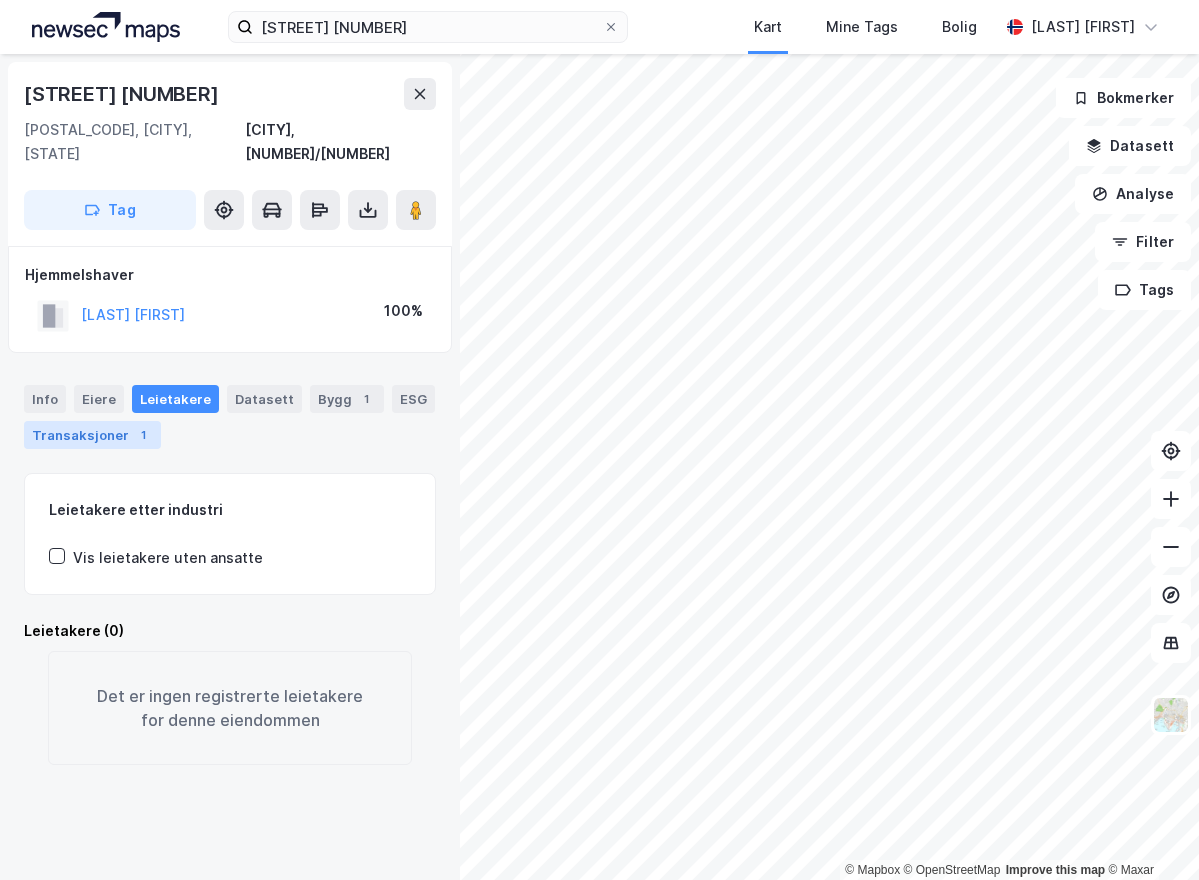 click on "Transaksjoner 1" at bounding box center [92, 435] 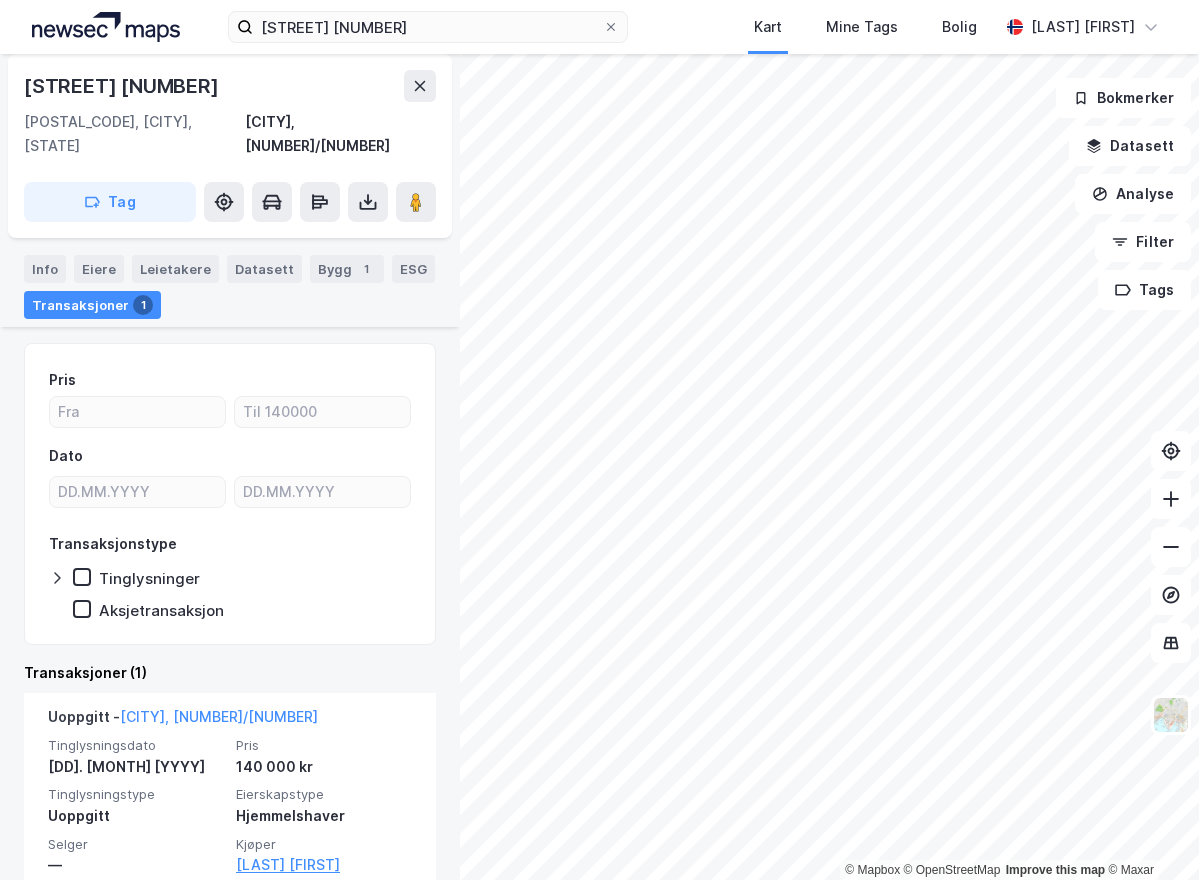 scroll, scrollTop: 139, scrollLeft: 0, axis: vertical 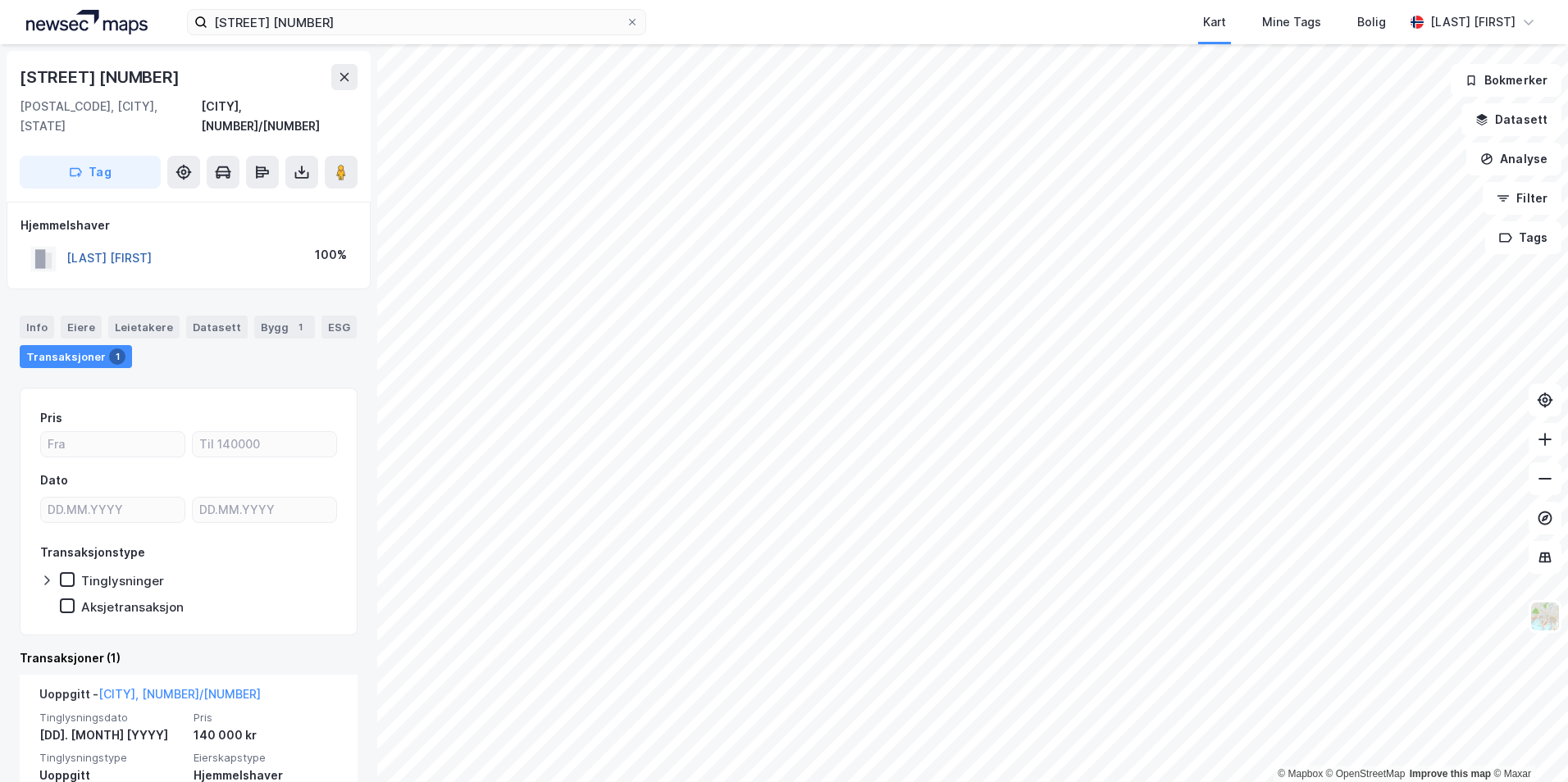 click on "[LAST] [FIRST]" at bounding box center [0, 0] 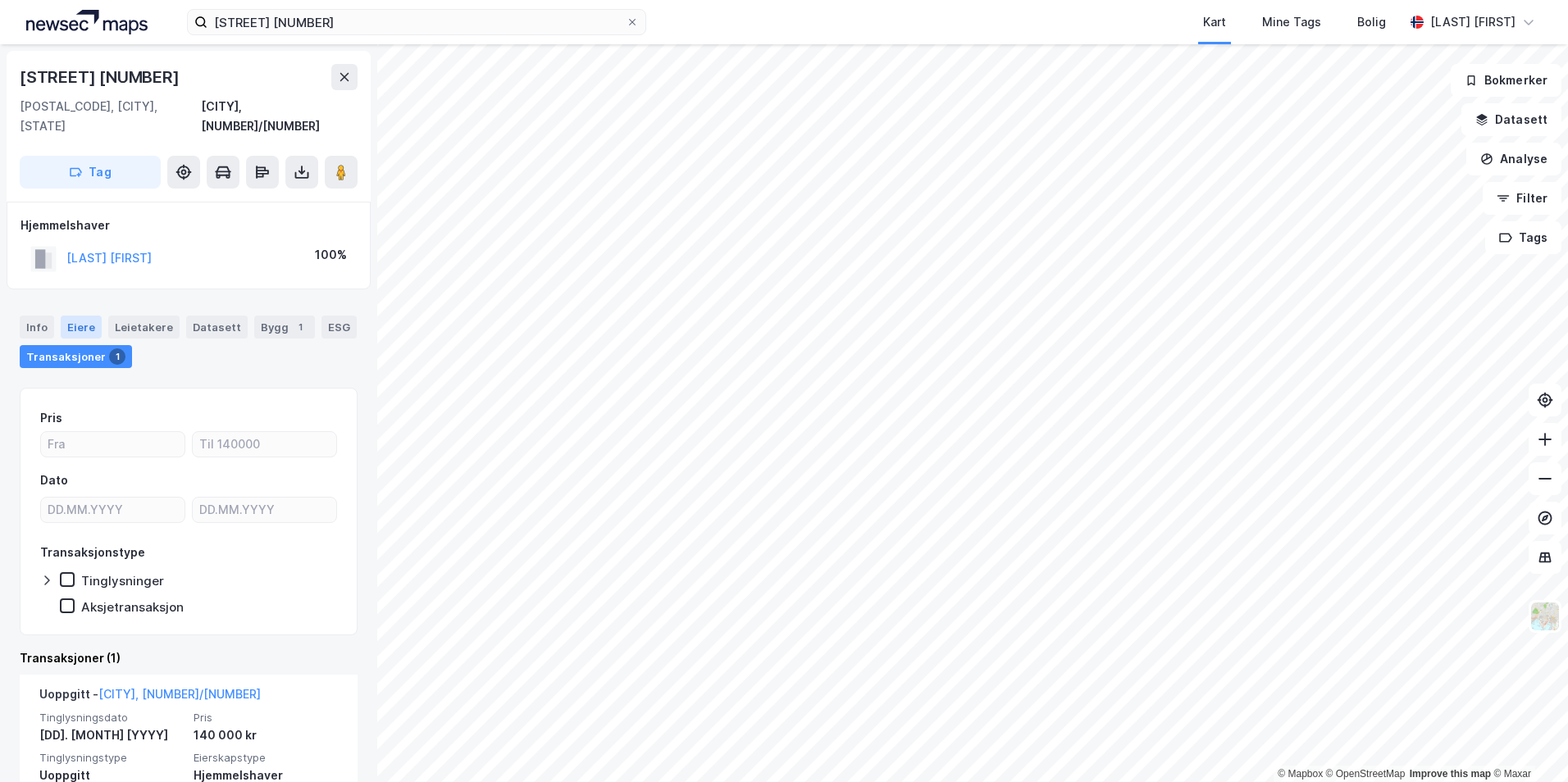 click on "Eiere" at bounding box center [81, 327] 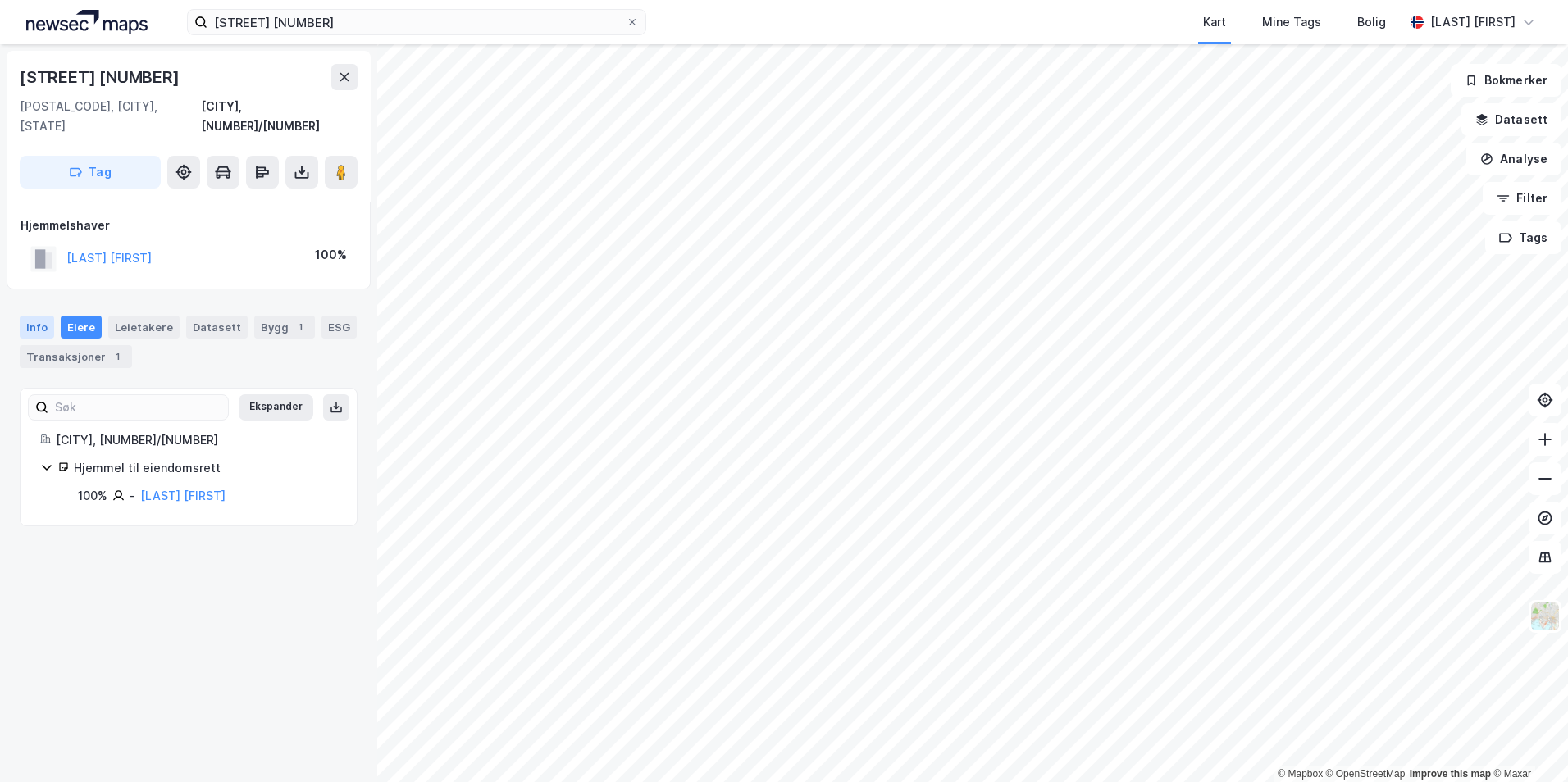 click on "Info" at bounding box center (37, 327) 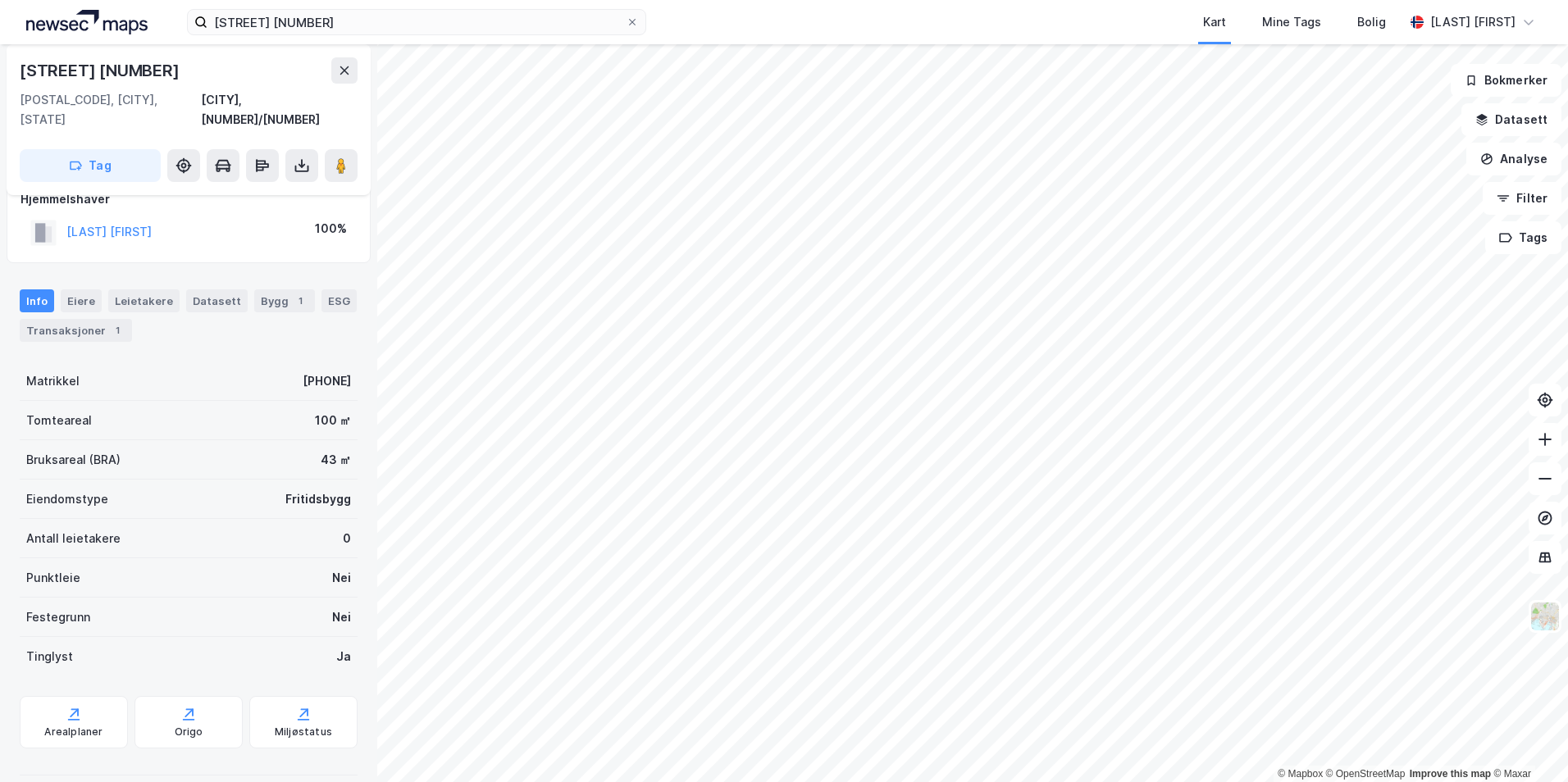 scroll, scrollTop: 0, scrollLeft: 0, axis: both 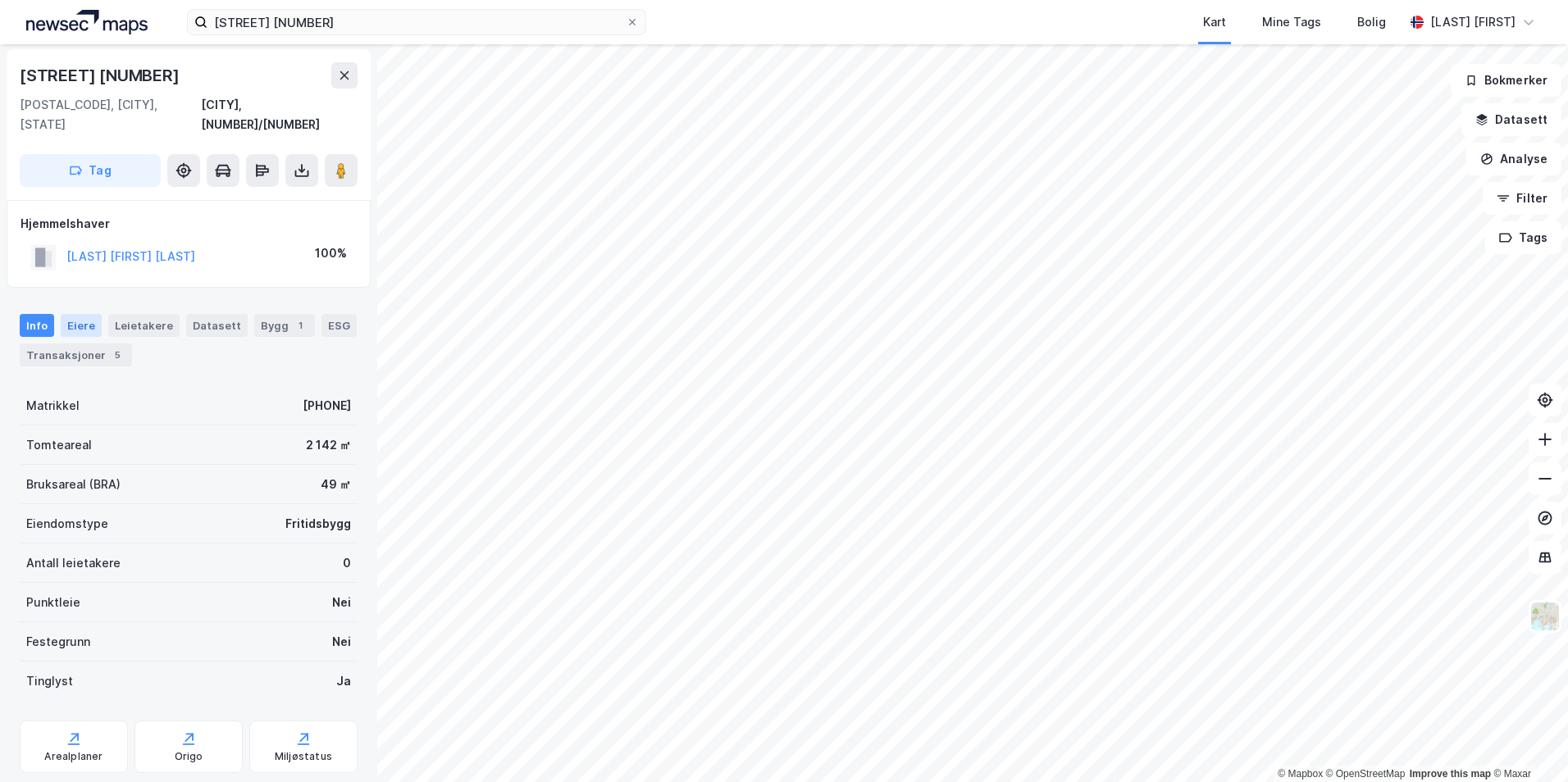 click on "Eiere" at bounding box center [81, 325] 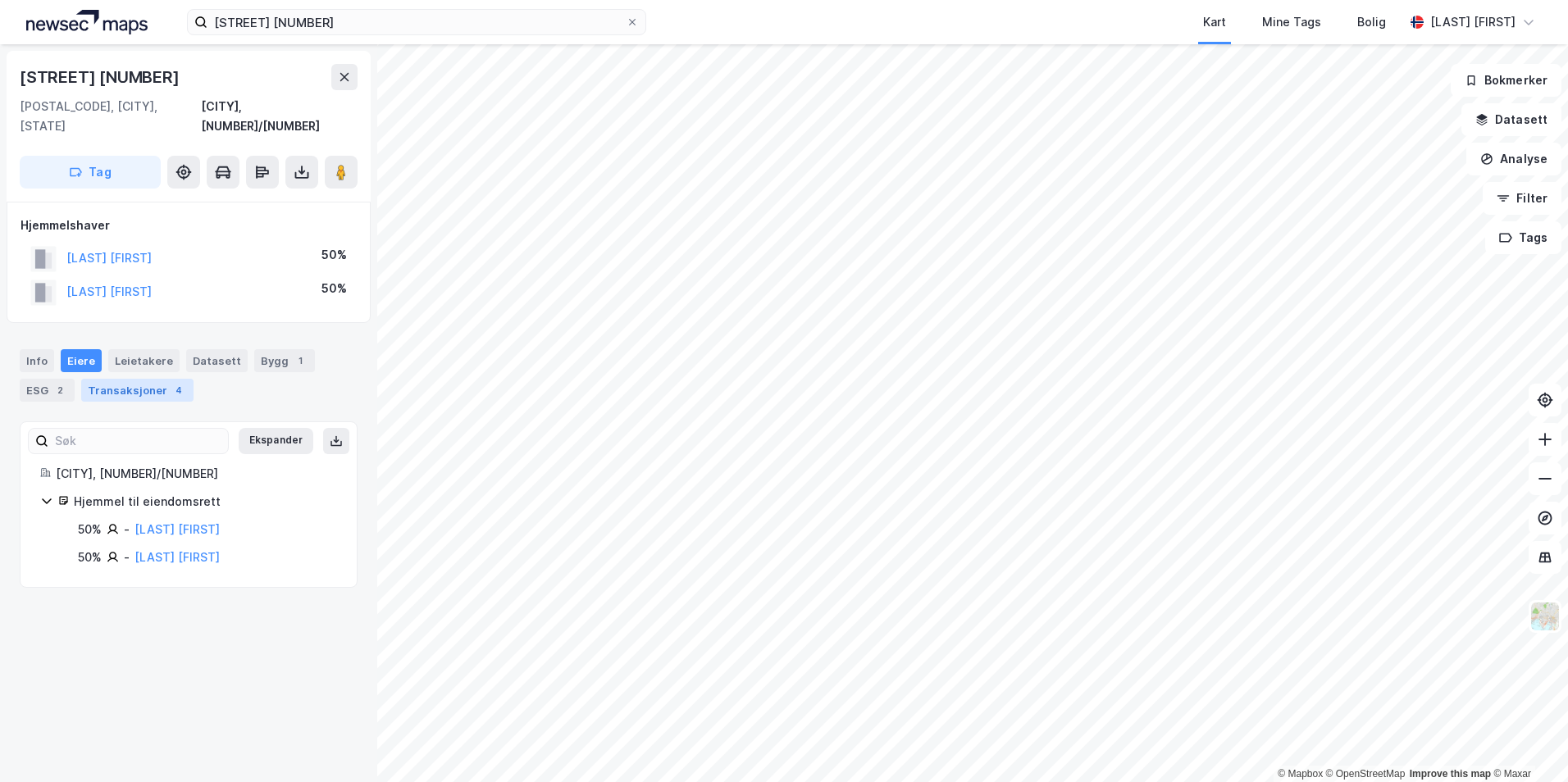 click on "Transaksjoner 4" at bounding box center (137, 390) 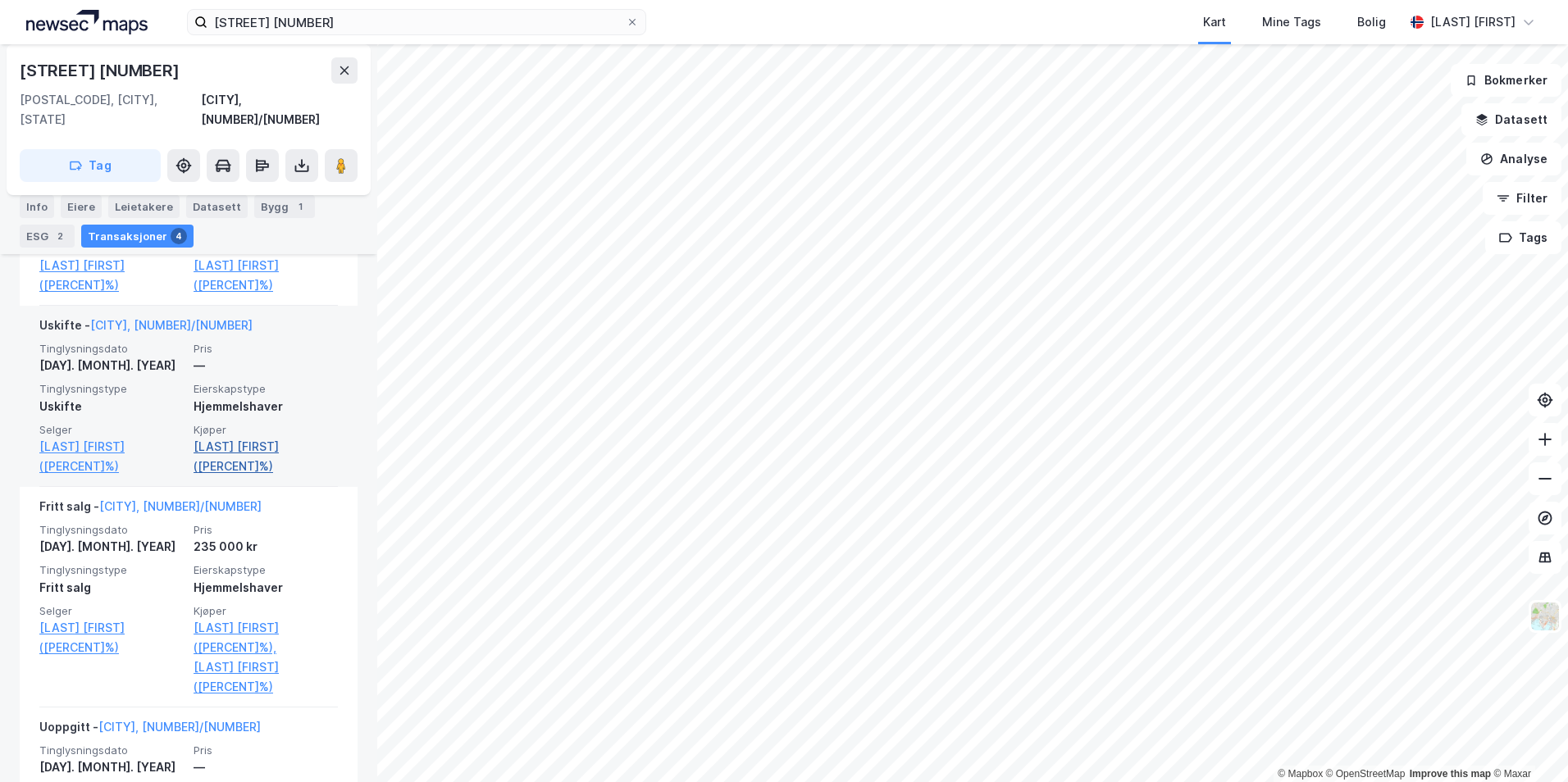 scroll, scrollTop: 630, scrollLeft: 0, axis: vertical 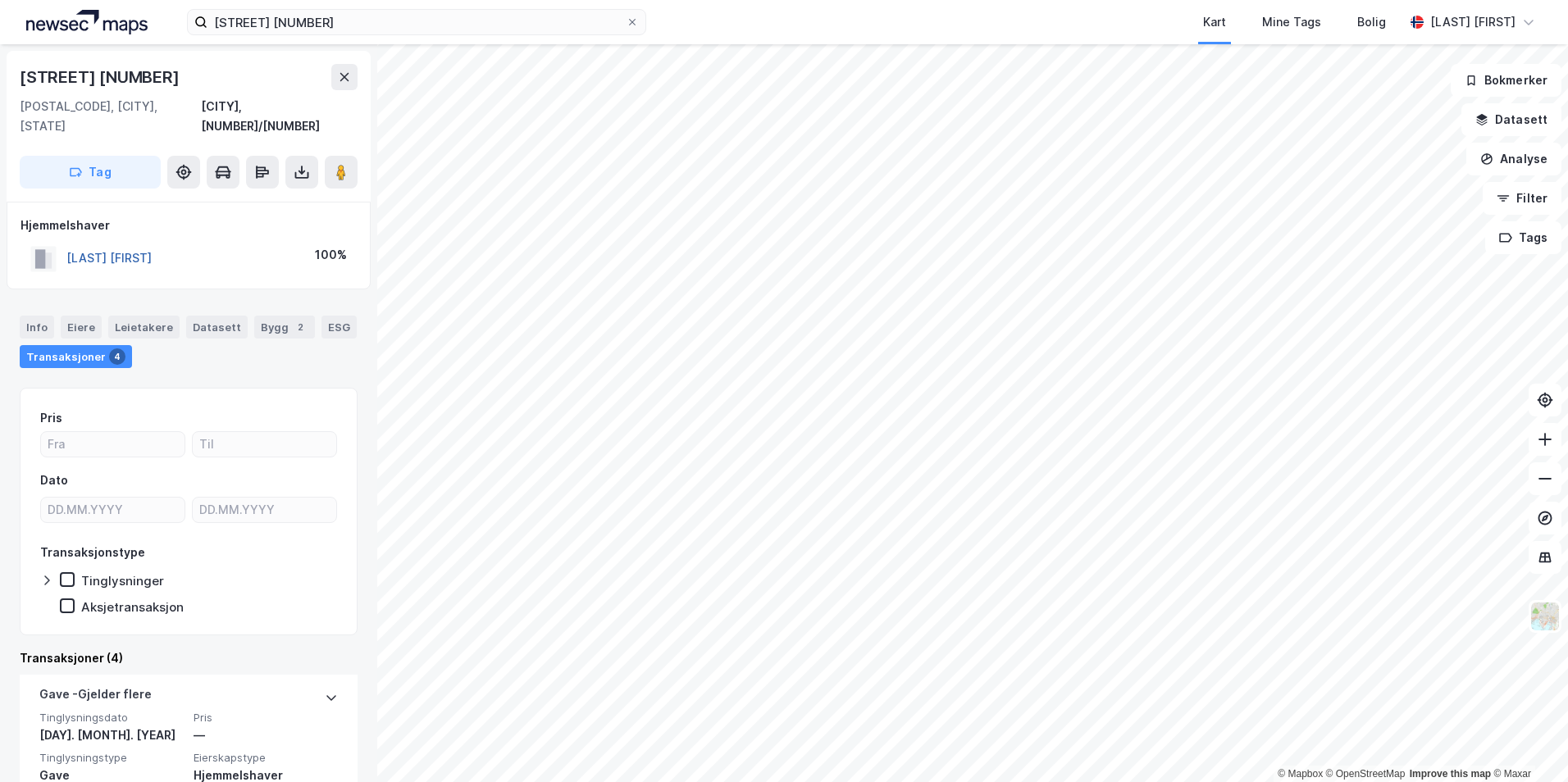 click on "[LAST] [FIRST]" at bounding box center (0, 0) 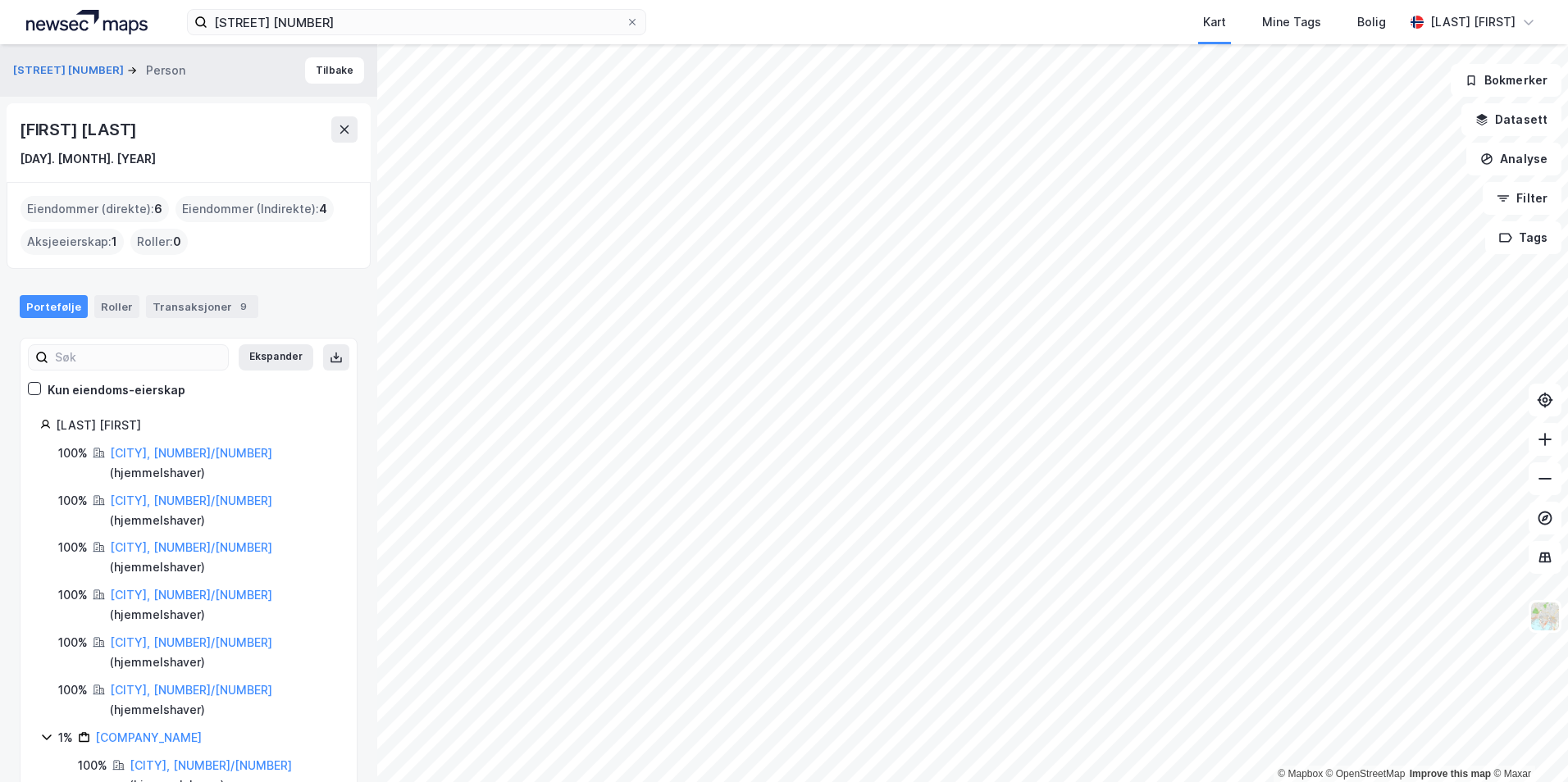 scroll, scrollTop: 55, scrollLeft: 0, axis: vertical 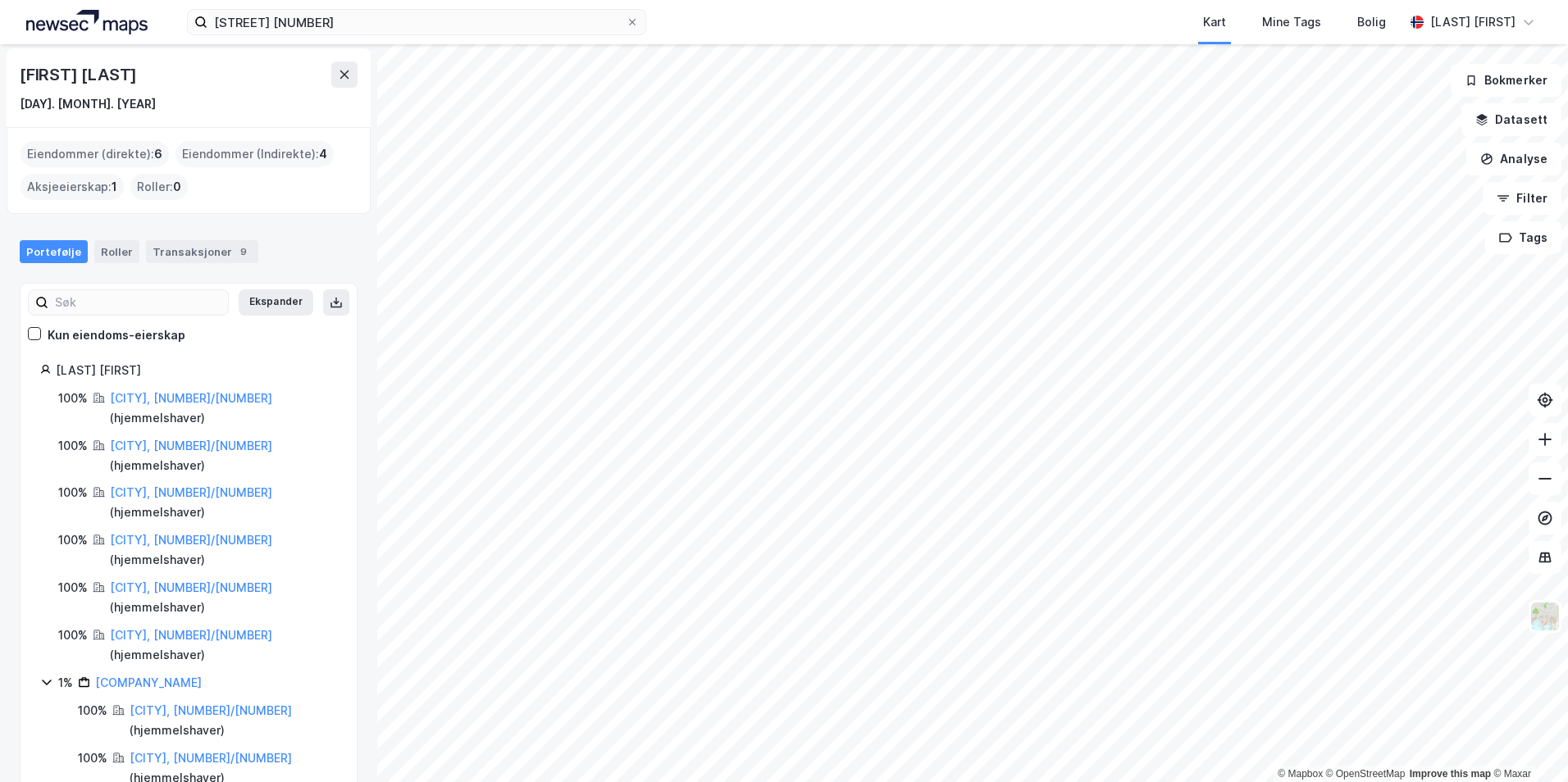 click on "Fagernes Skysstasjon AS" at bounding box center [189, 899] 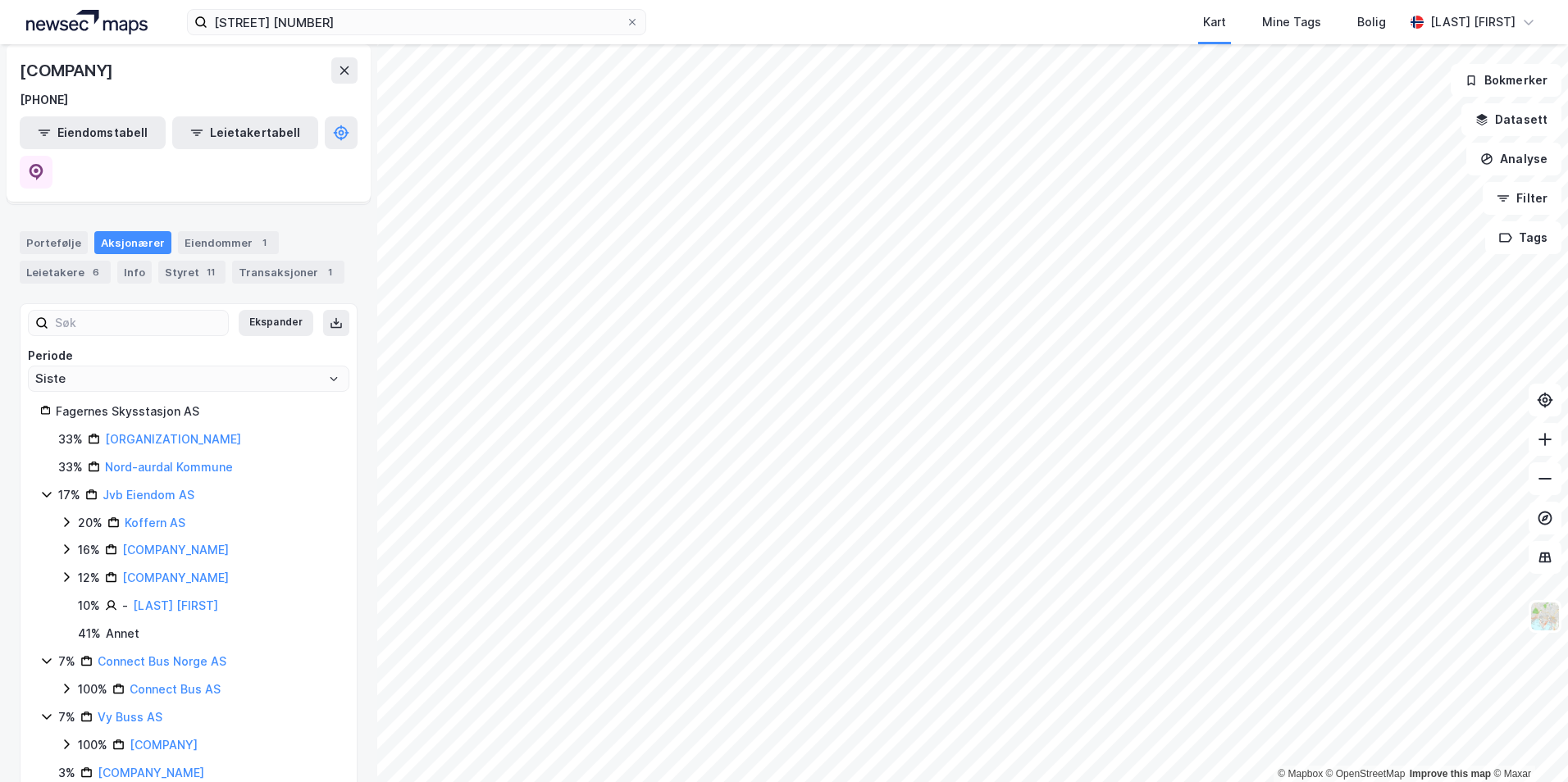 scroll, scrollTop: 144, scrollLeft: 0, axis: vertical 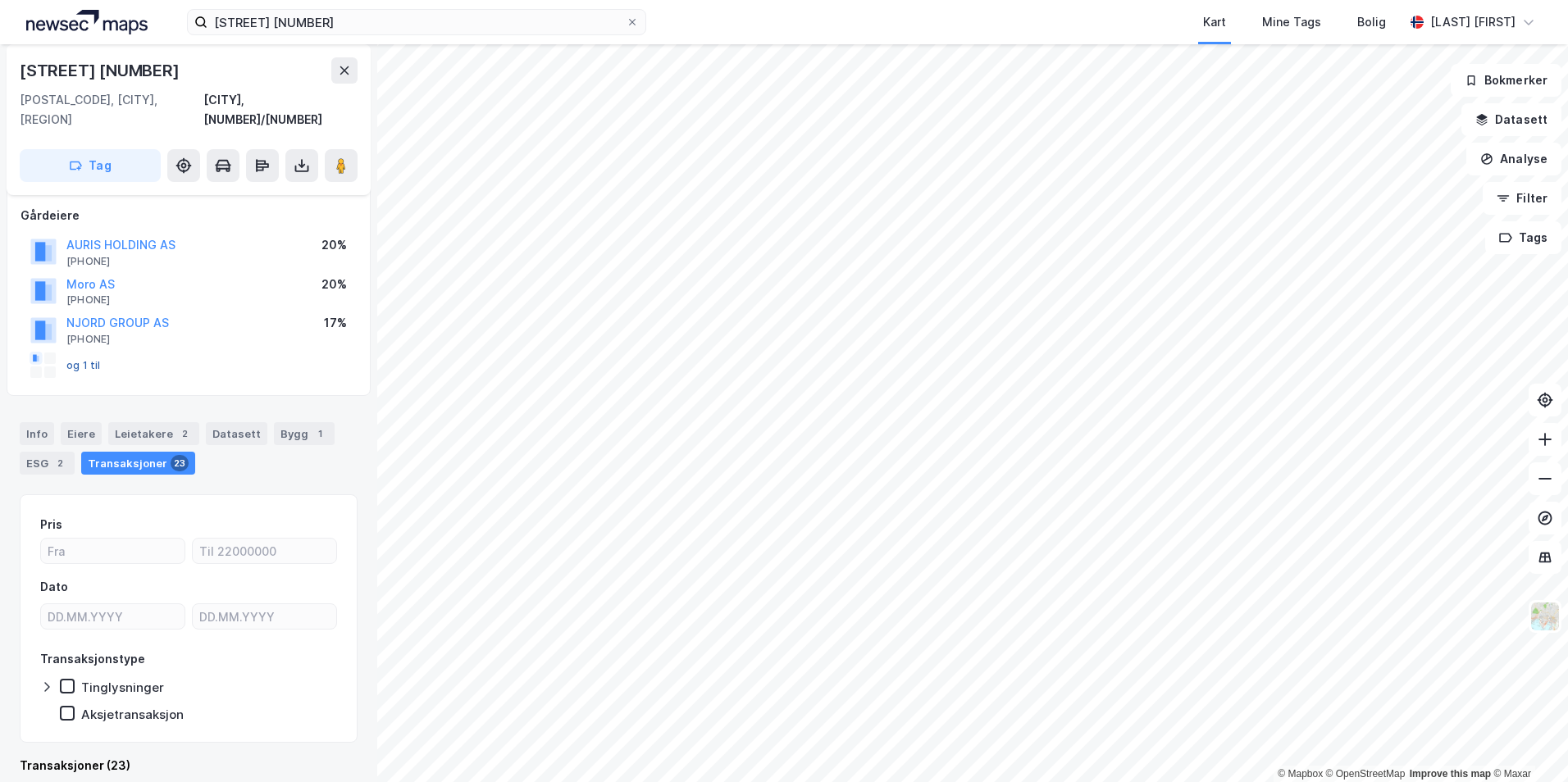 click on "og 1 til" at bounding box center [0, 0] 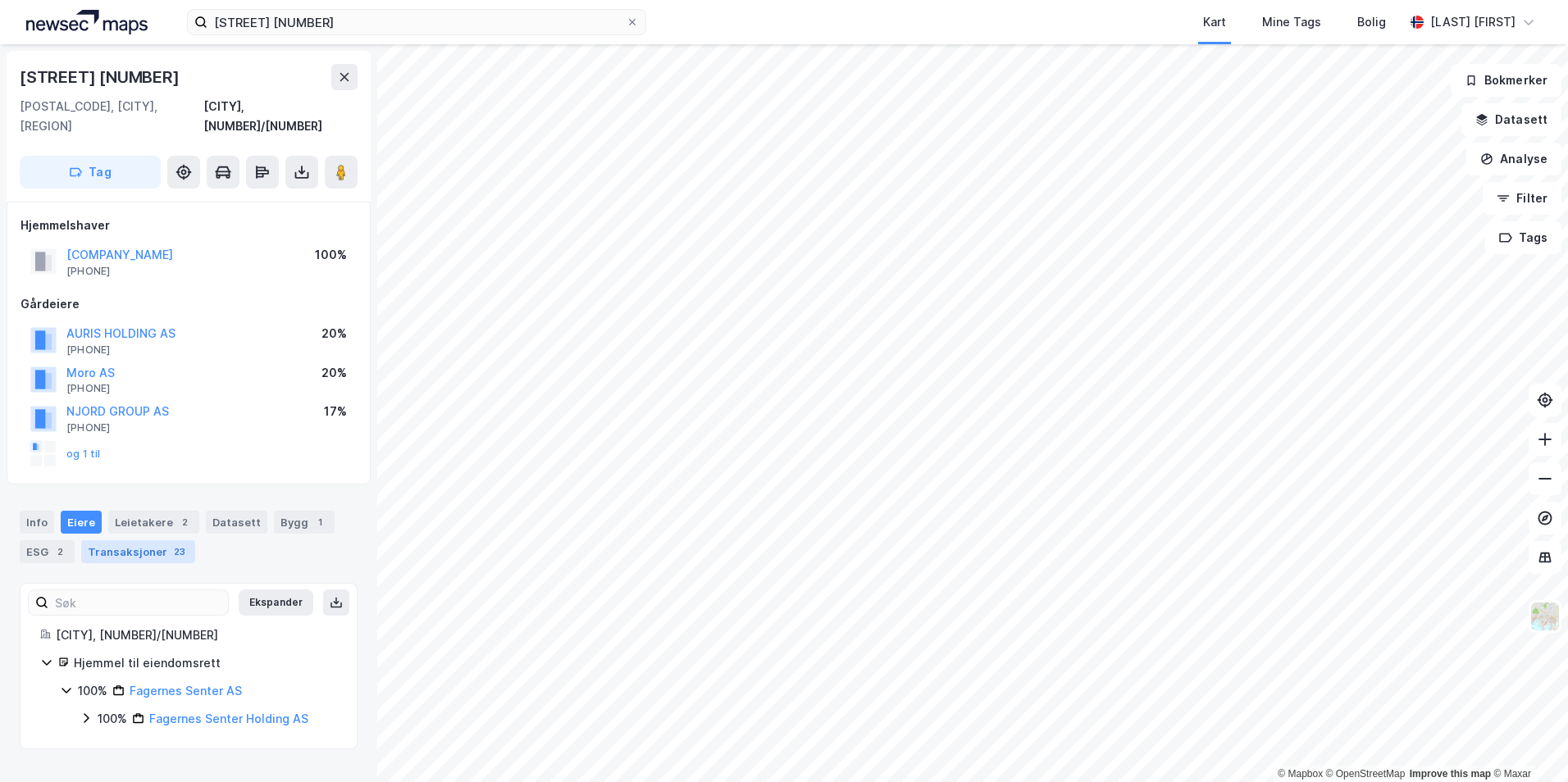 click on "Transaksjoner 23" at bounding box center (138, 552) 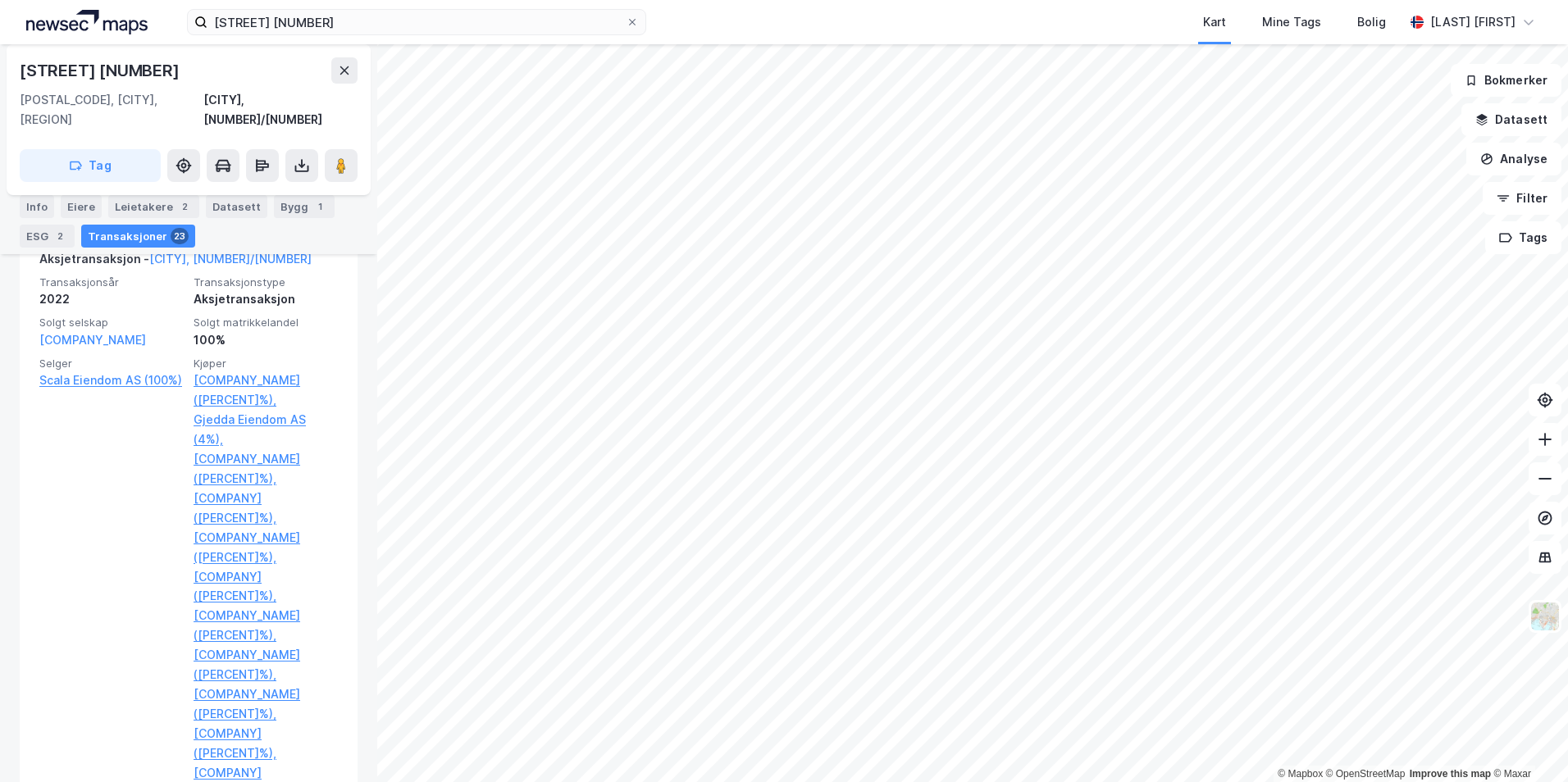 scroll, scrollTop: 1308, scrollLeft: 0, axis: vertical 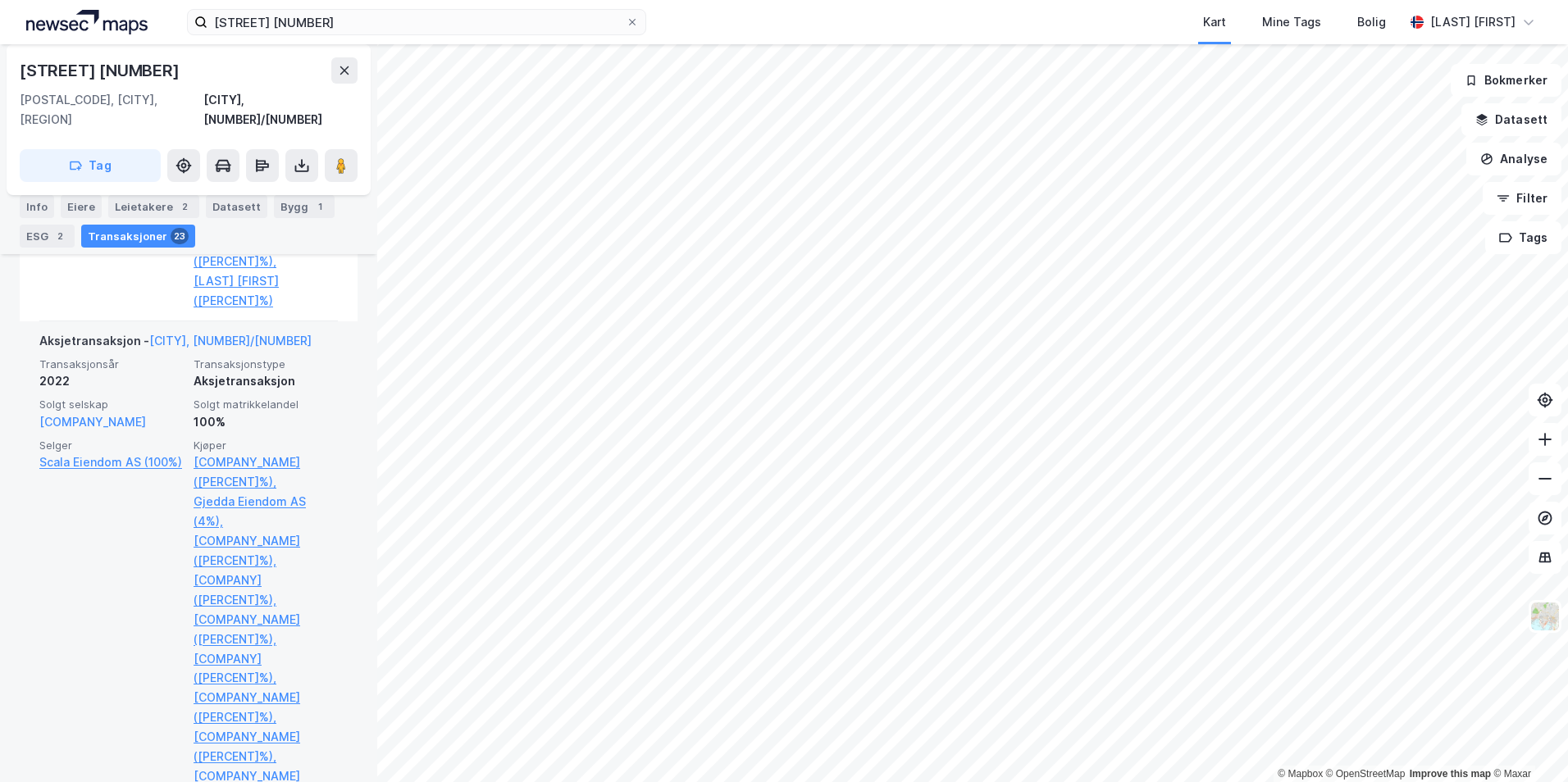 click on "[COMPANY] ([PERCENT]%)" at bounding box center [266, 865] 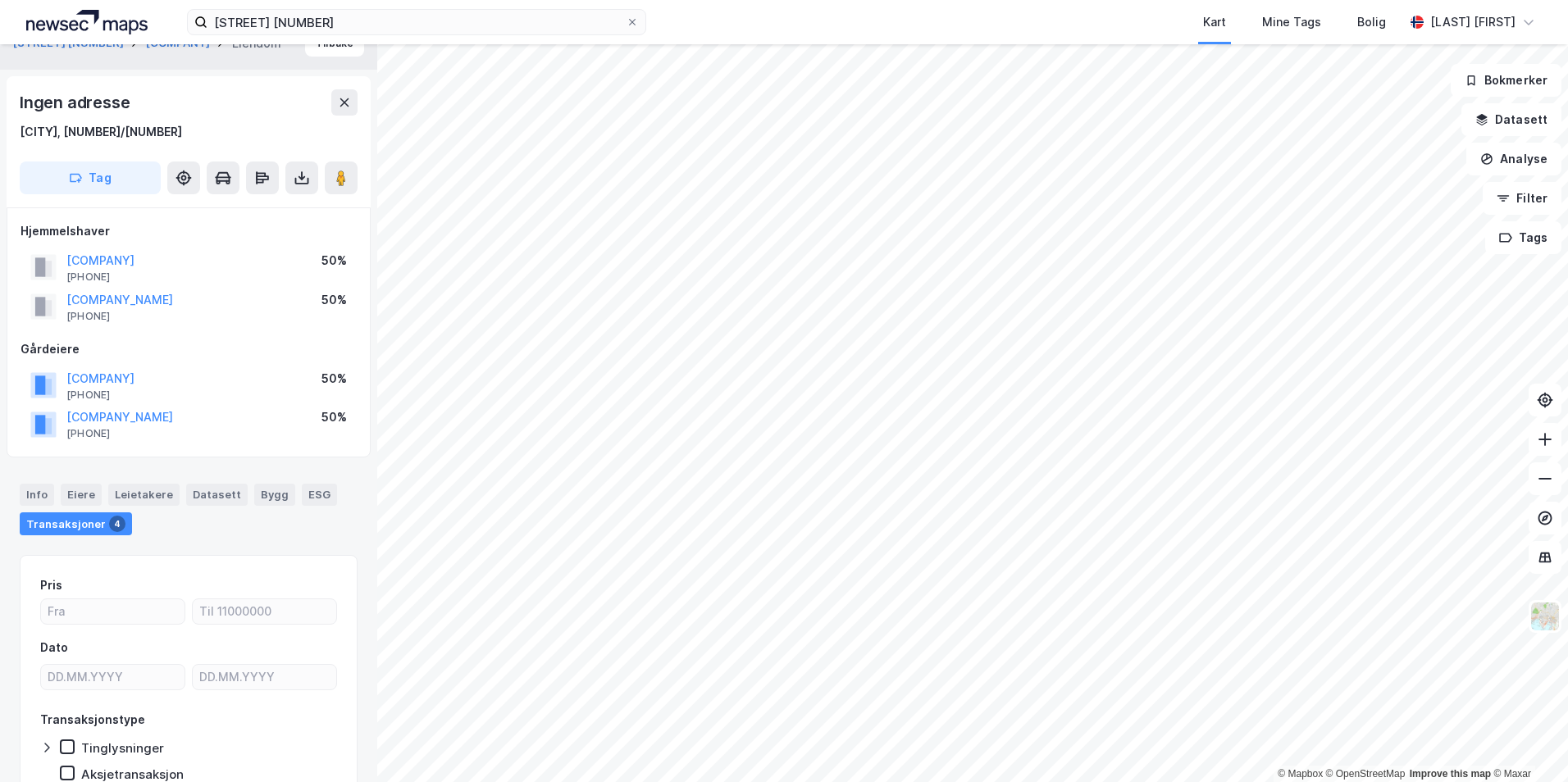 scroll, scrollTop: 0, scrollLeft: 0, axis: both 